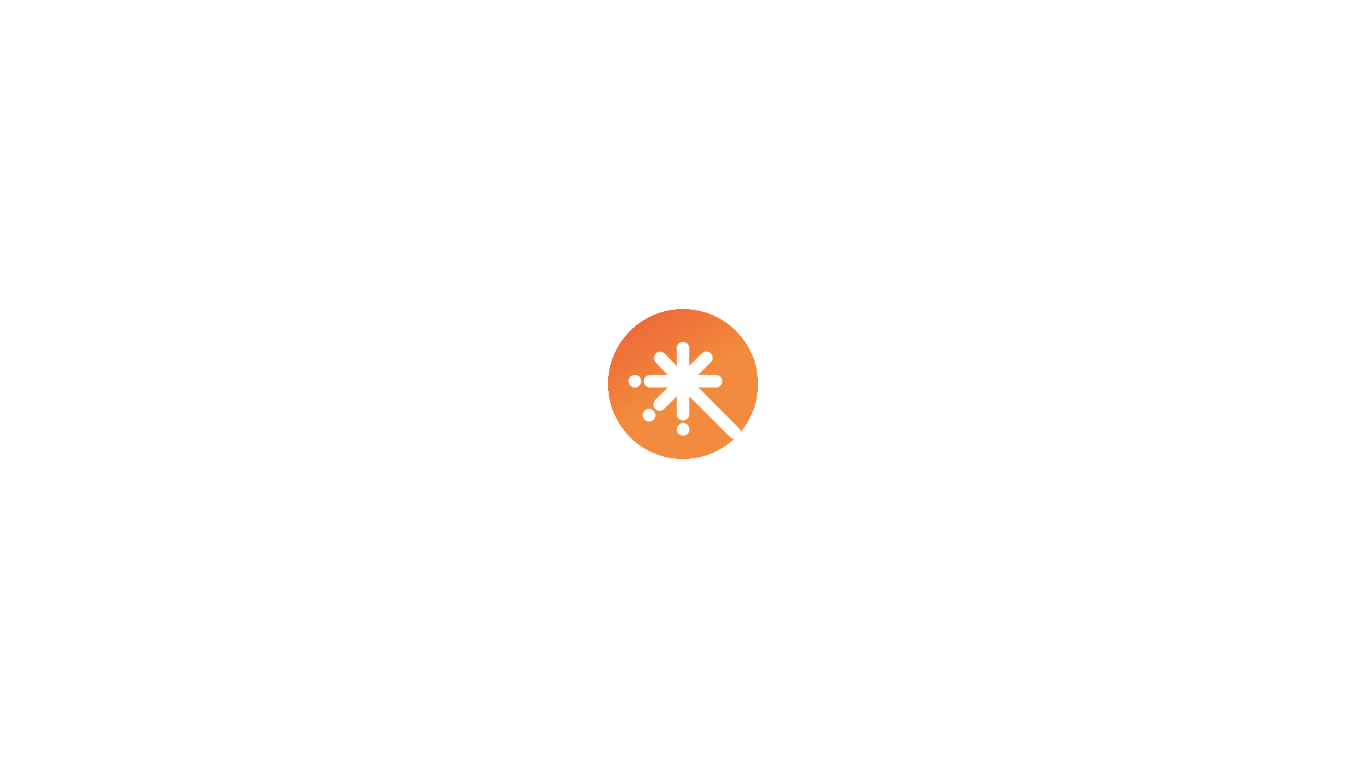 scroll, scrollTop: 0, scrollLeft: 0, axis: both 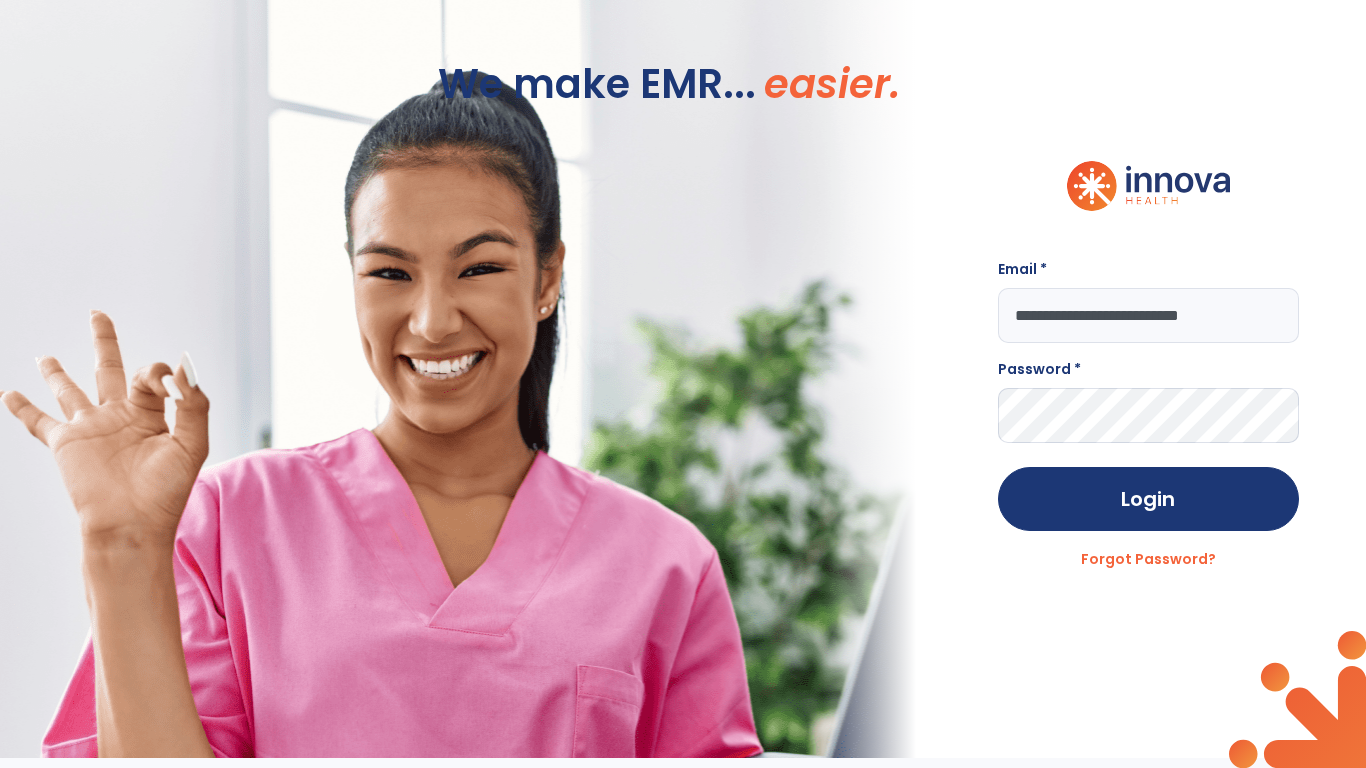 type on "**********" 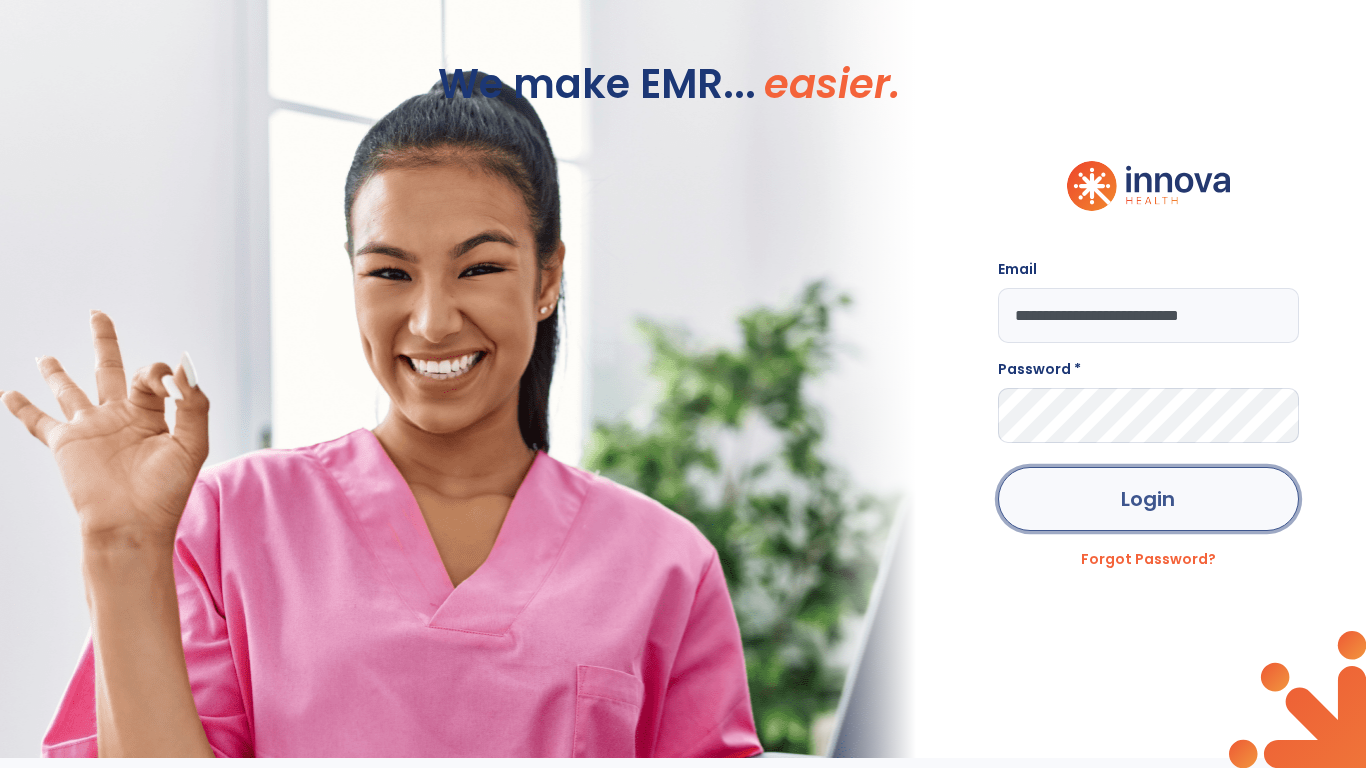click on "Login" 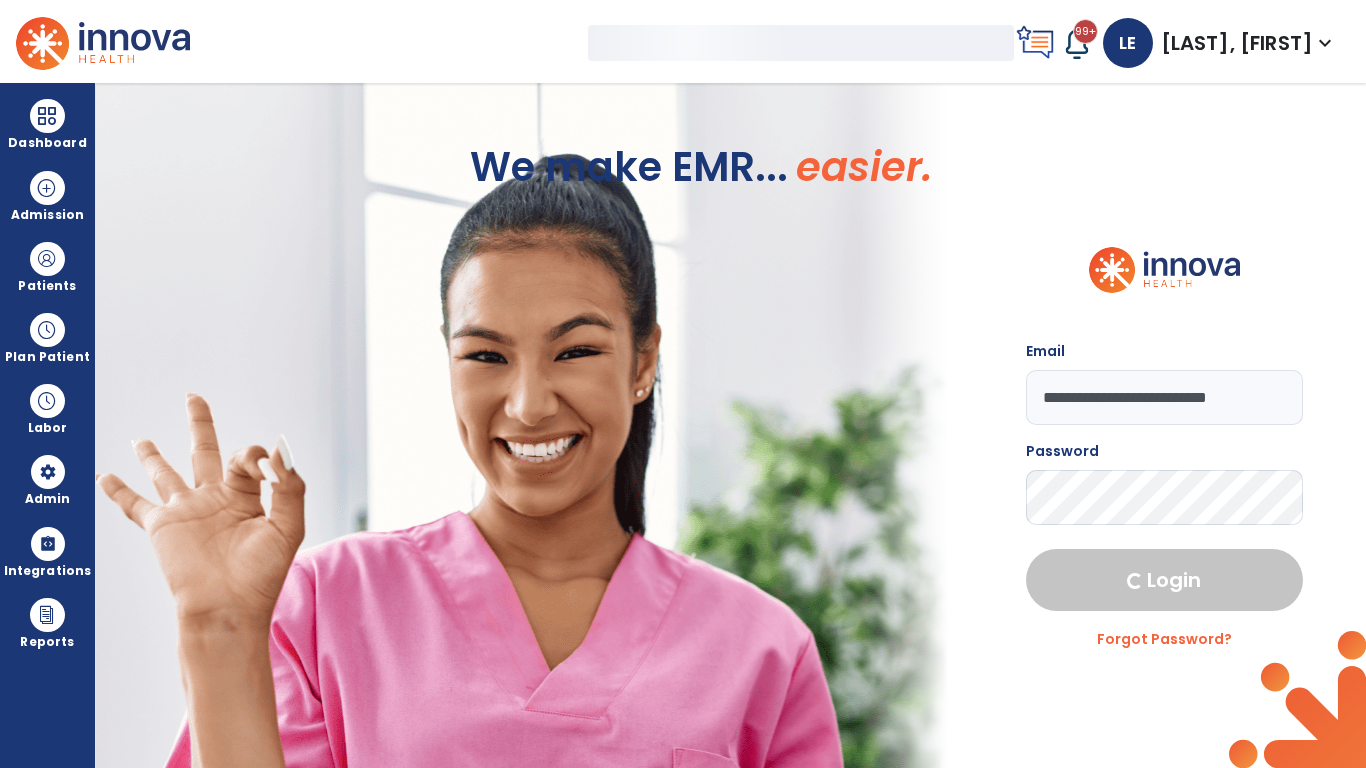 select on "***" 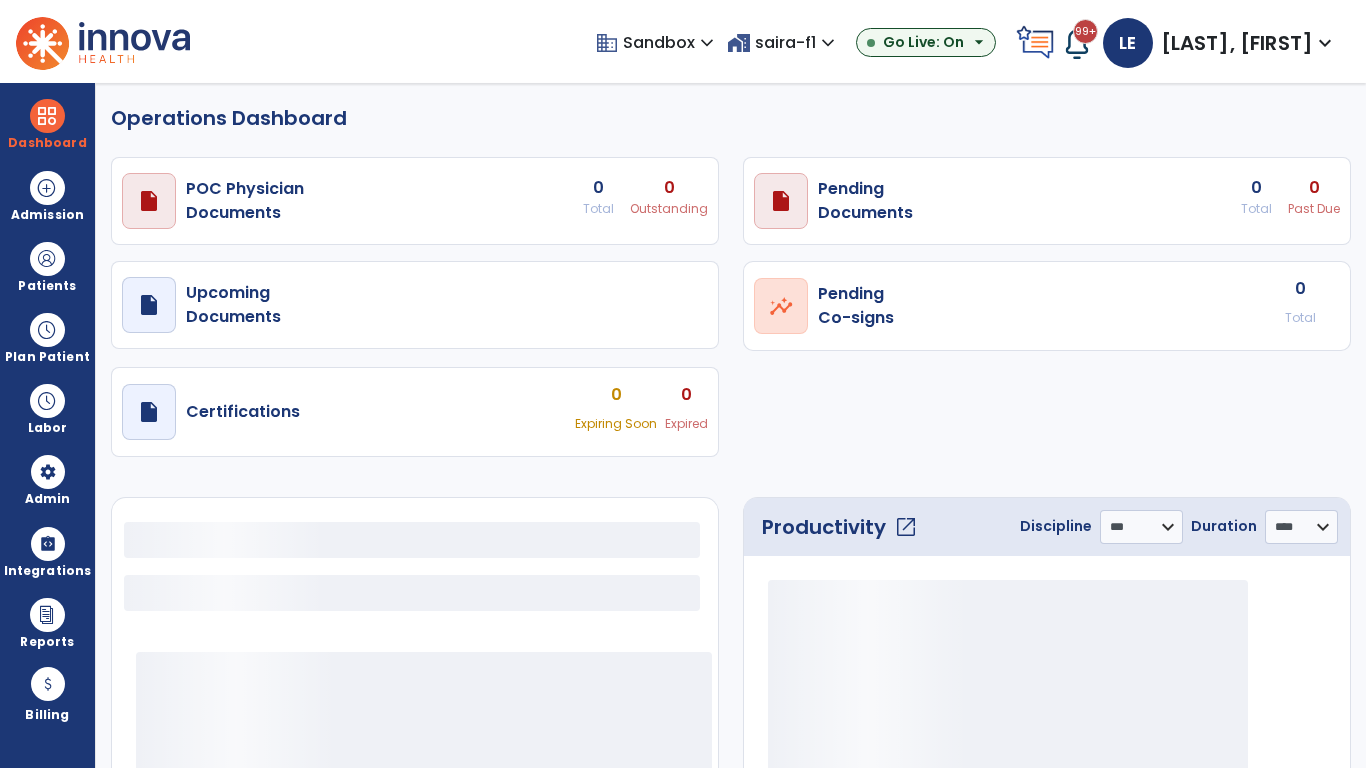 select on "***" 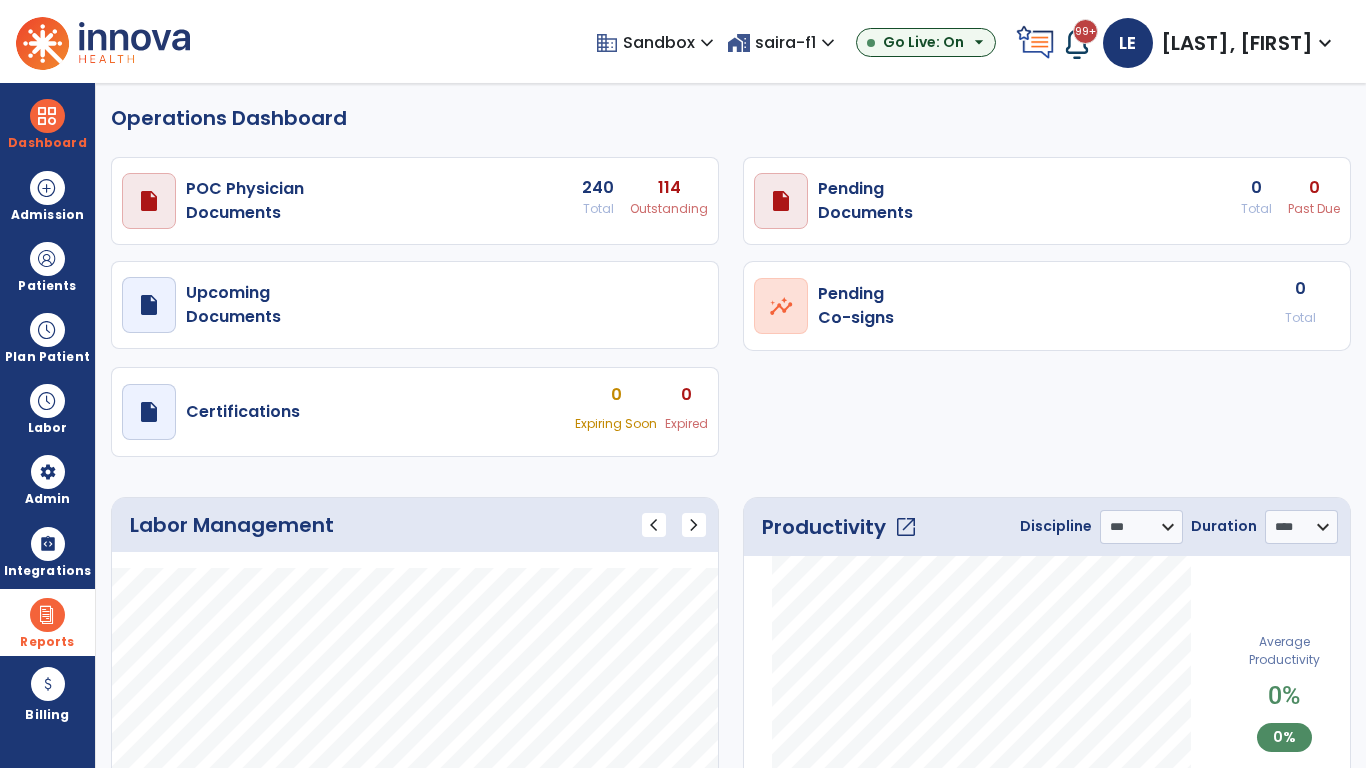 click at bounding box center (47, 615) 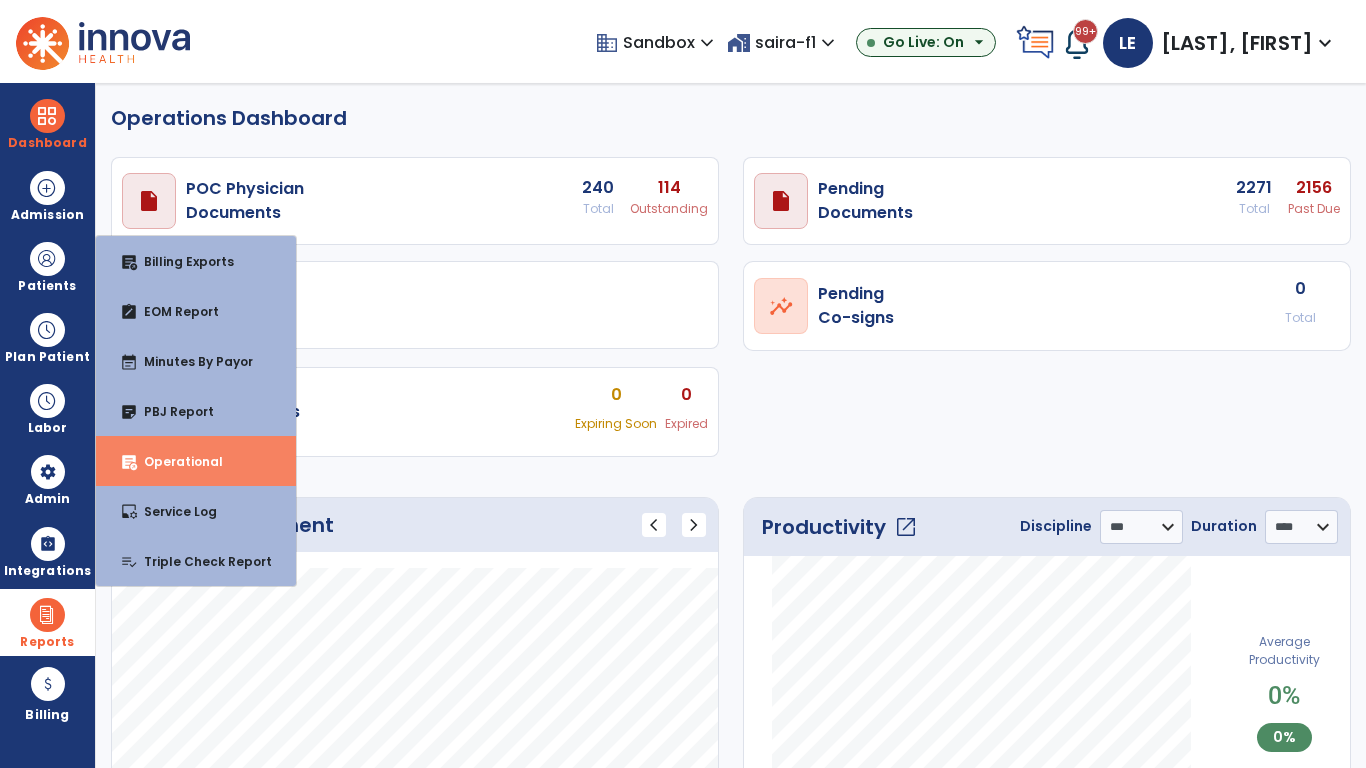 click on "Operational" at bounding box center (175, 461) 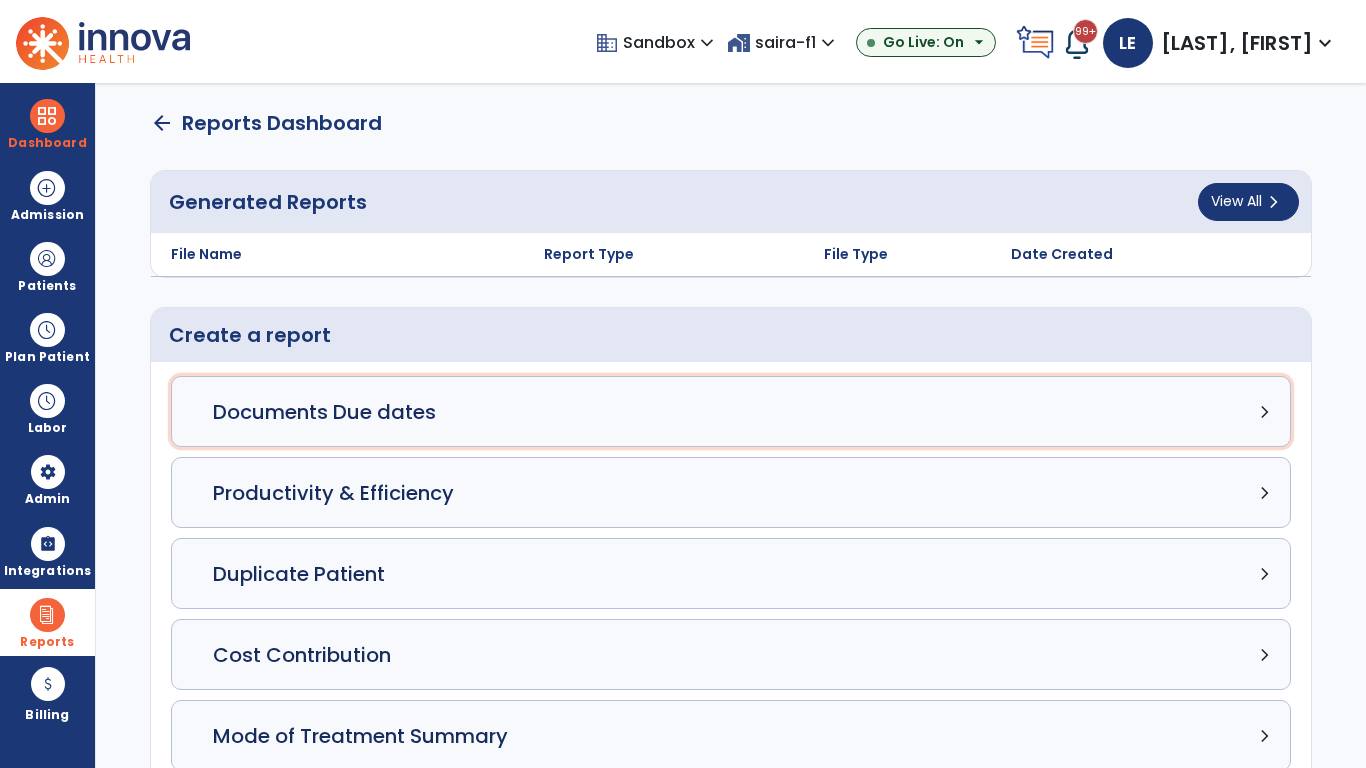 click on "Documents Due dates chevron_right" 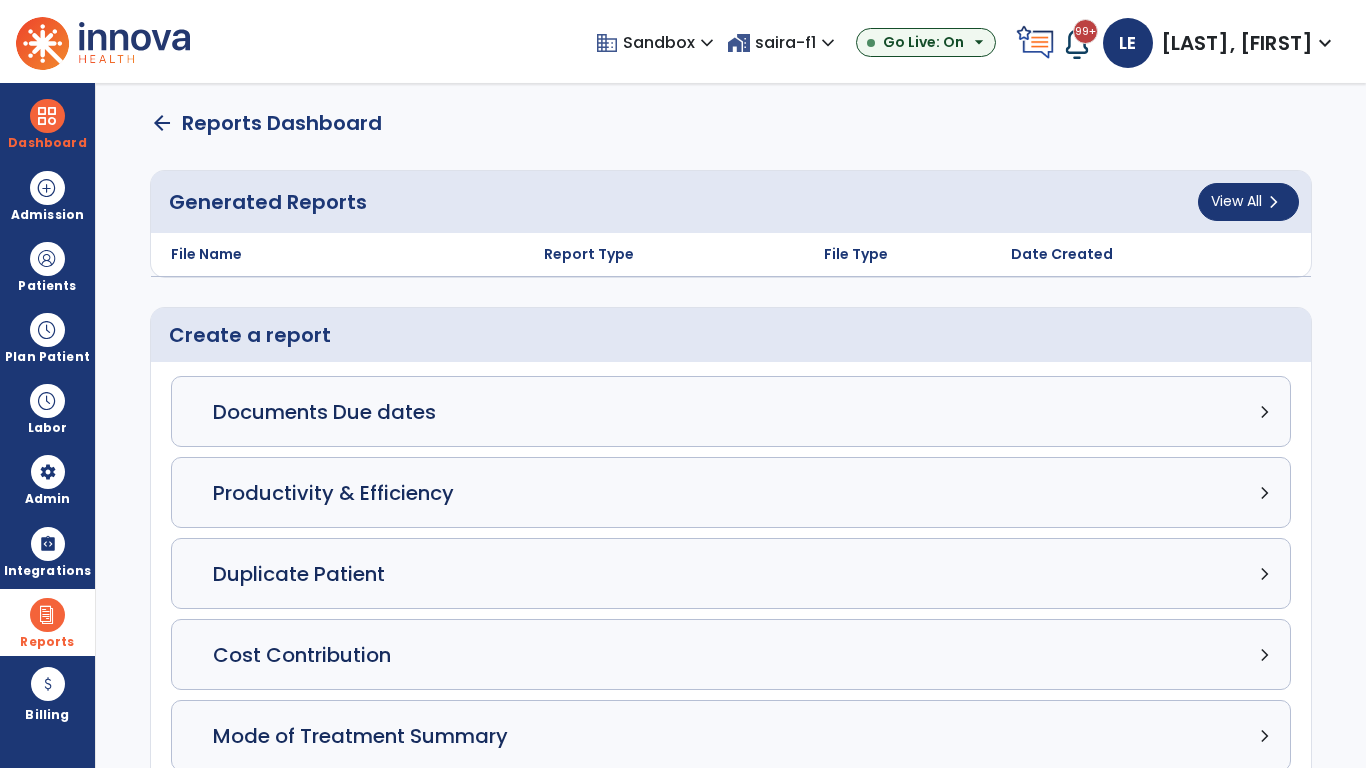 select on "***" 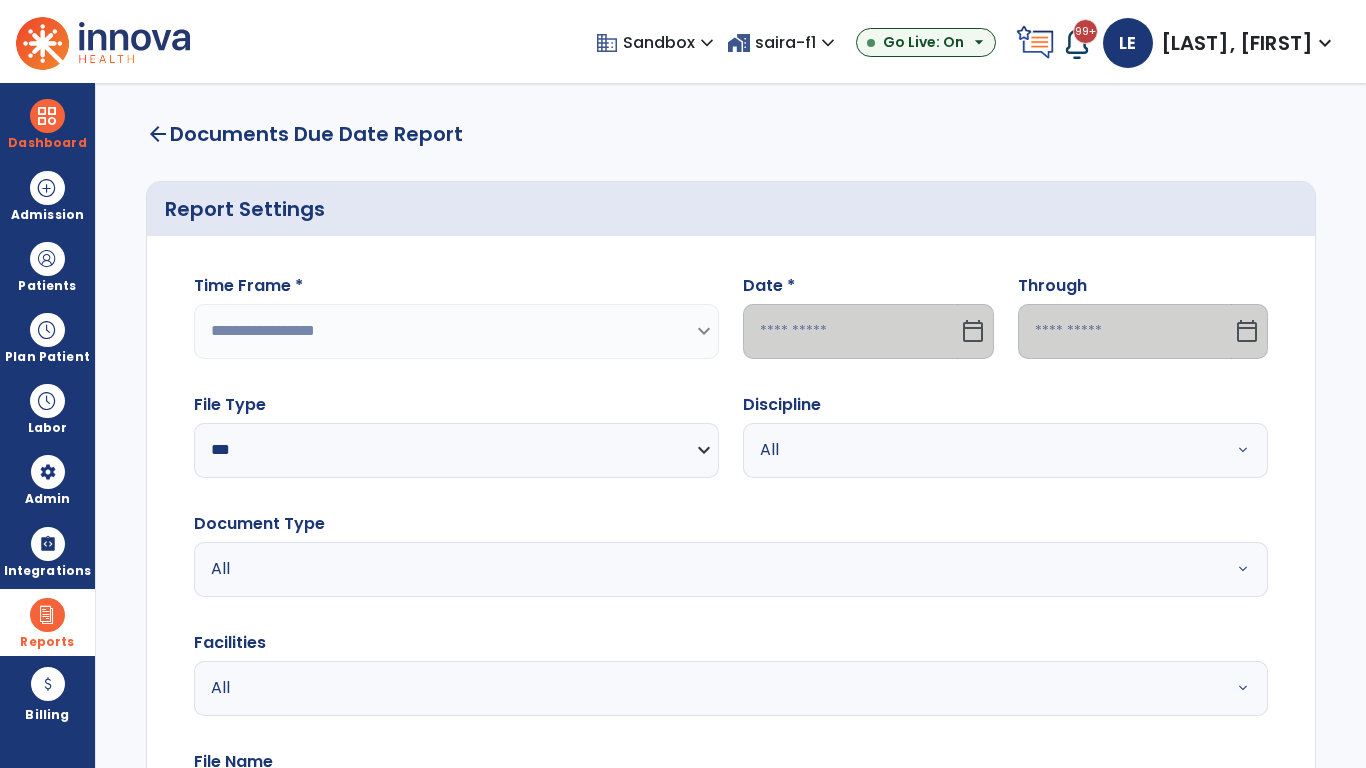 select on "*****" 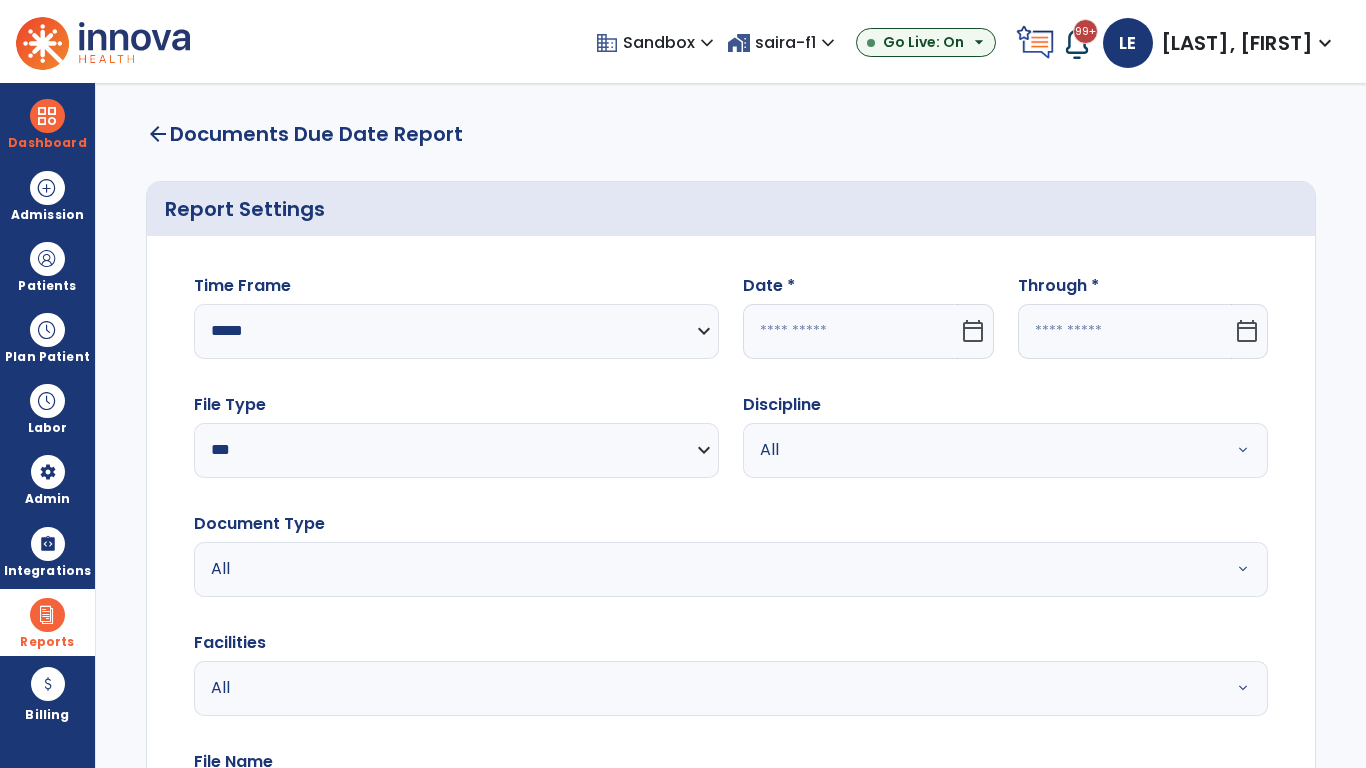 click 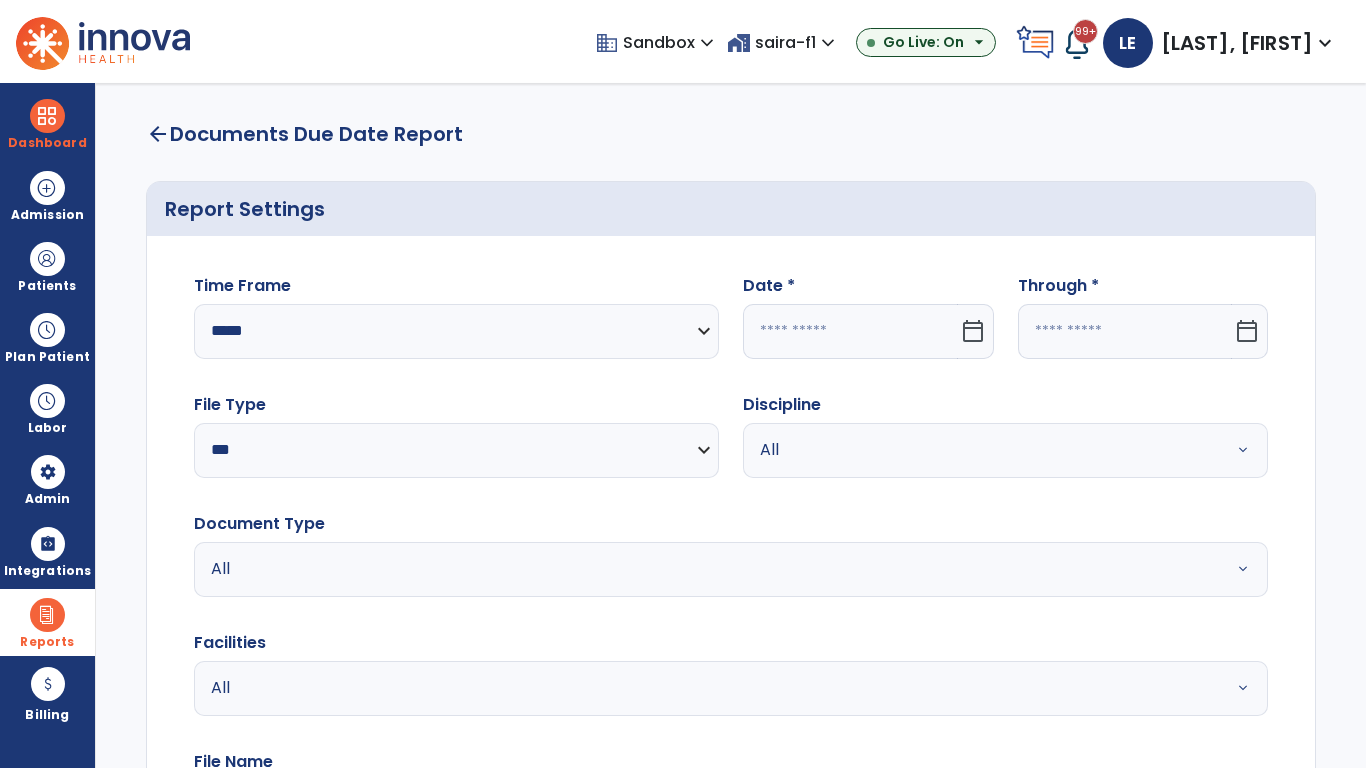 select on "*" 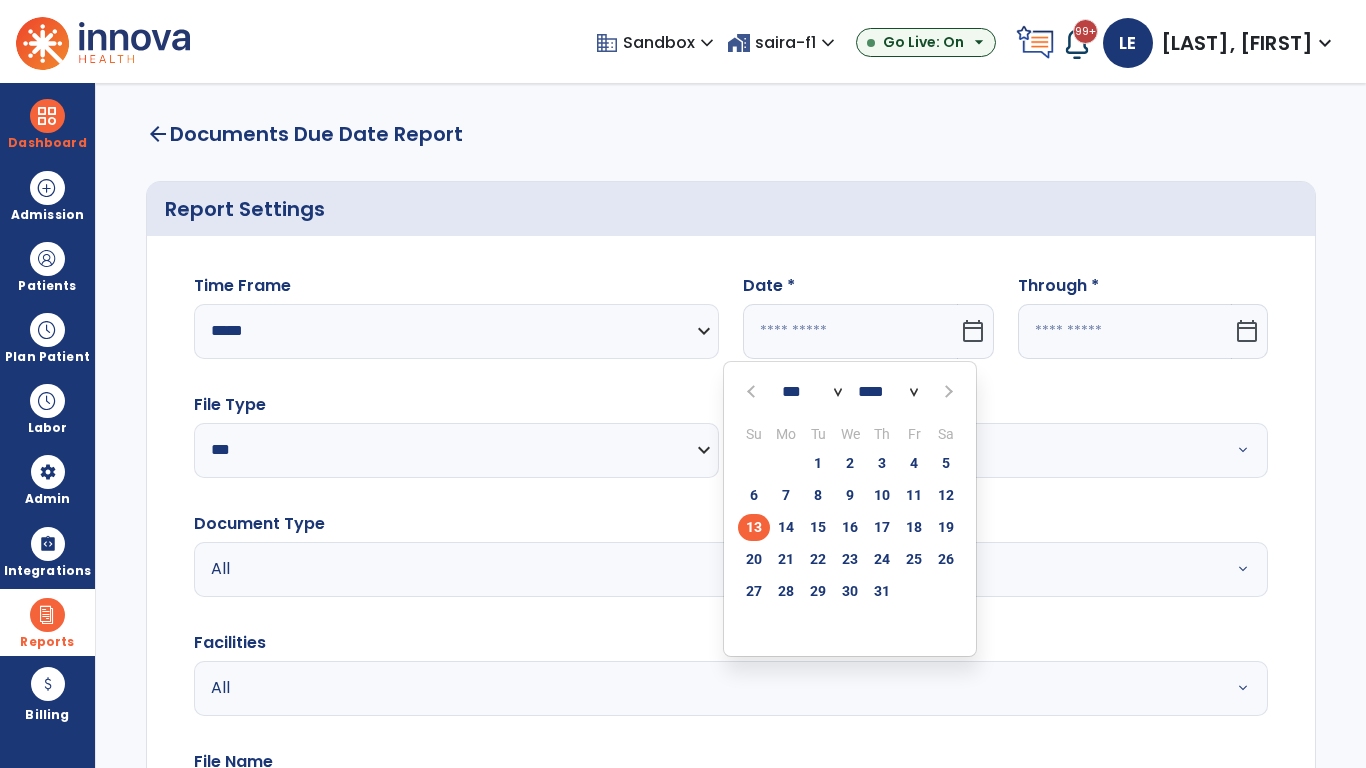 select on "****" 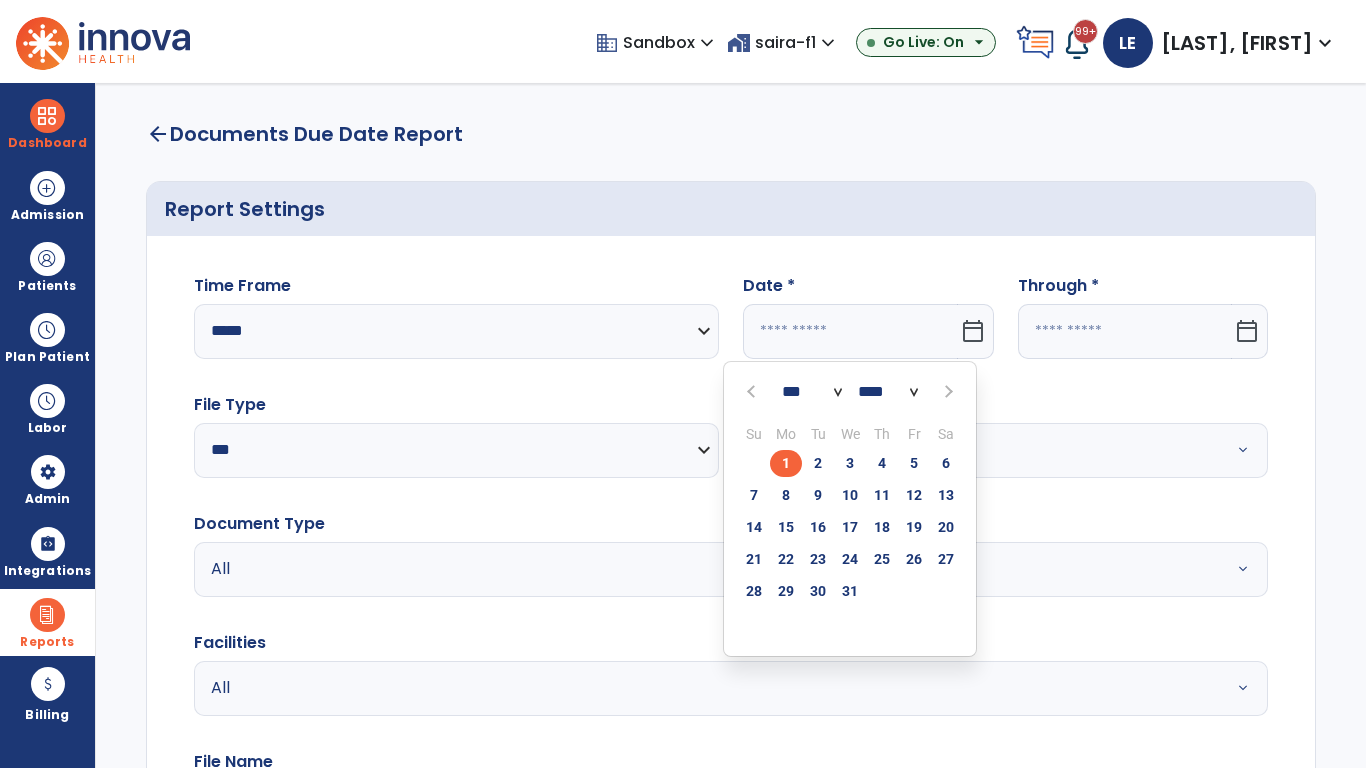 select on "**" 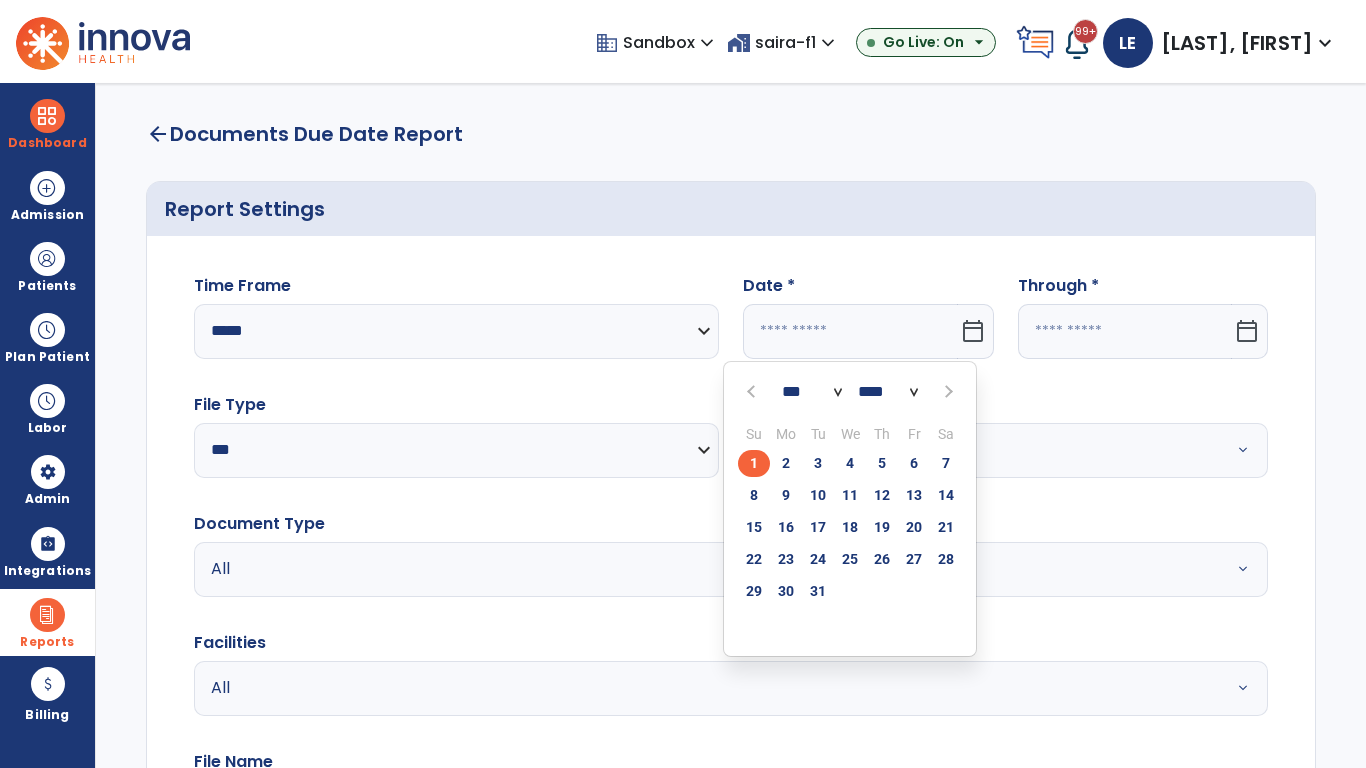 click on "1" 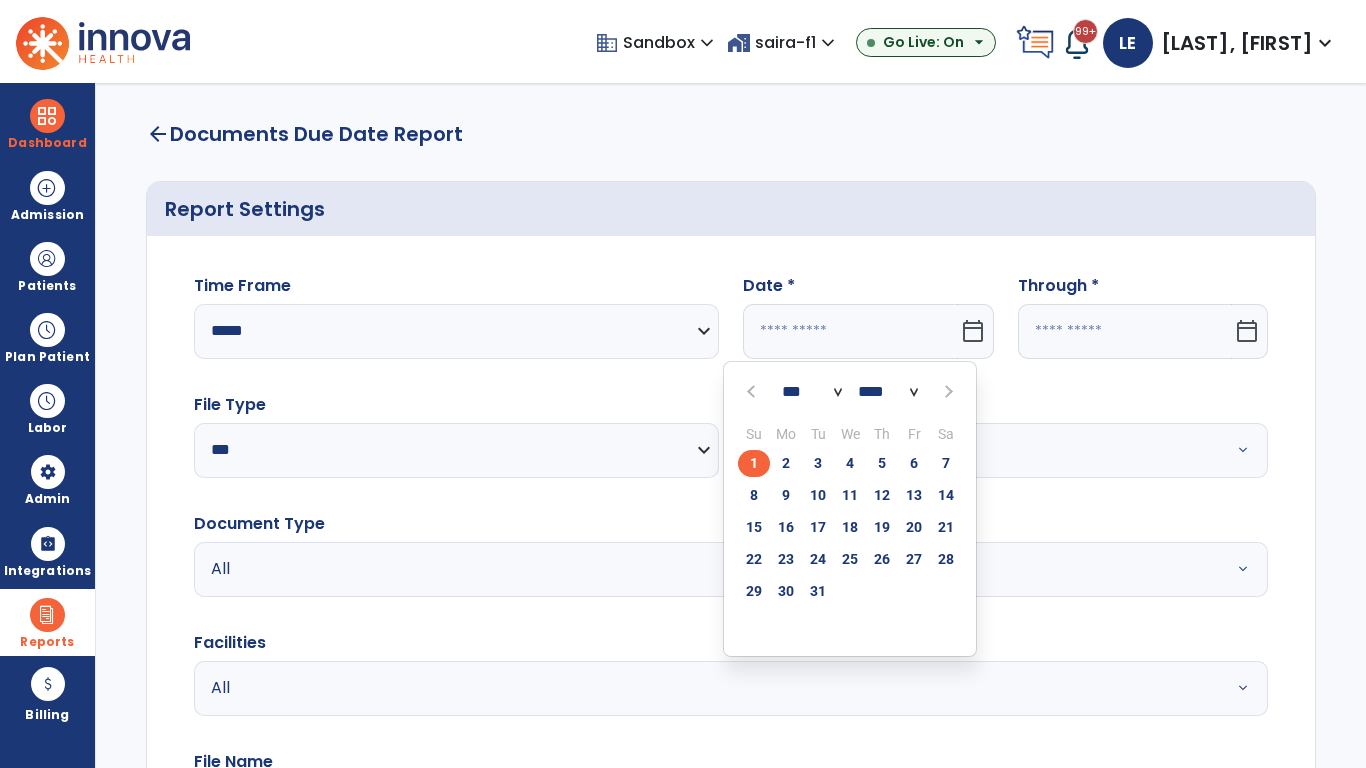 type on "*********" 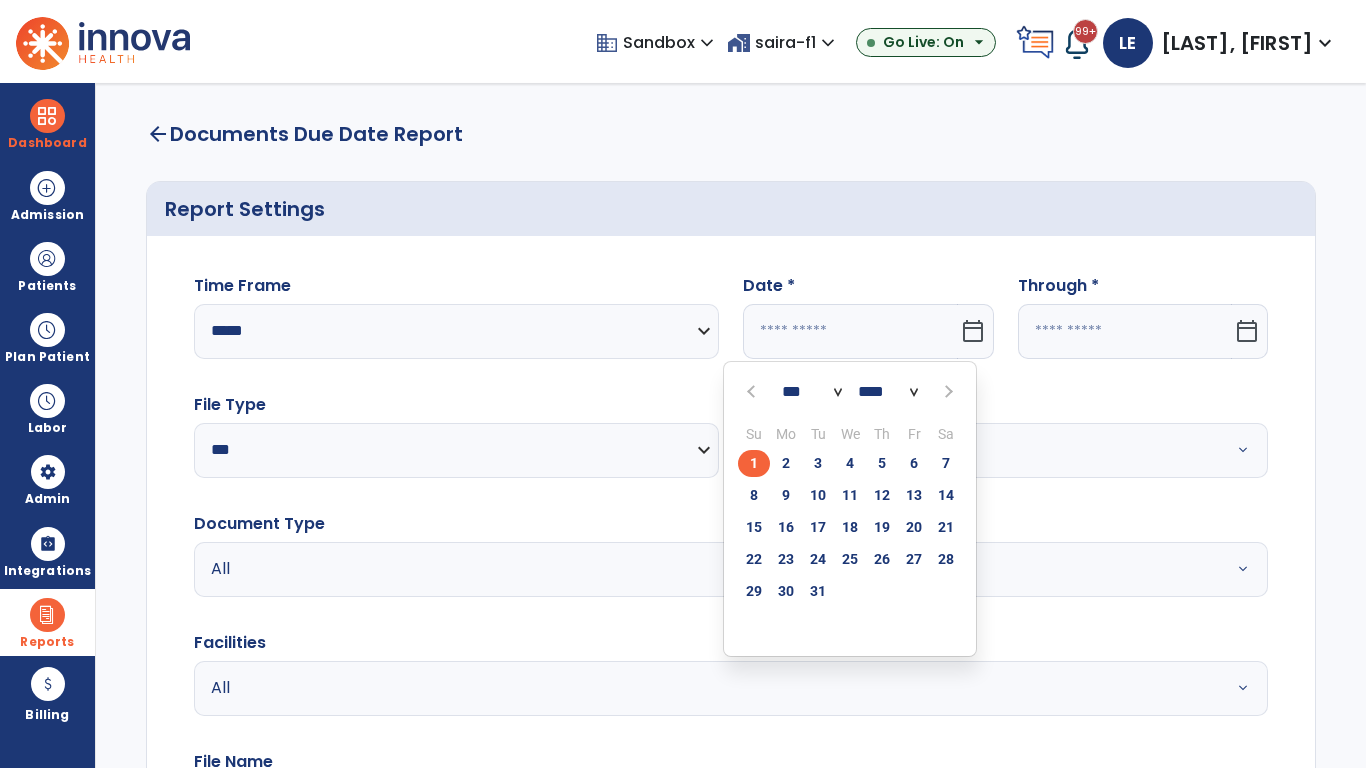 type on "**********" 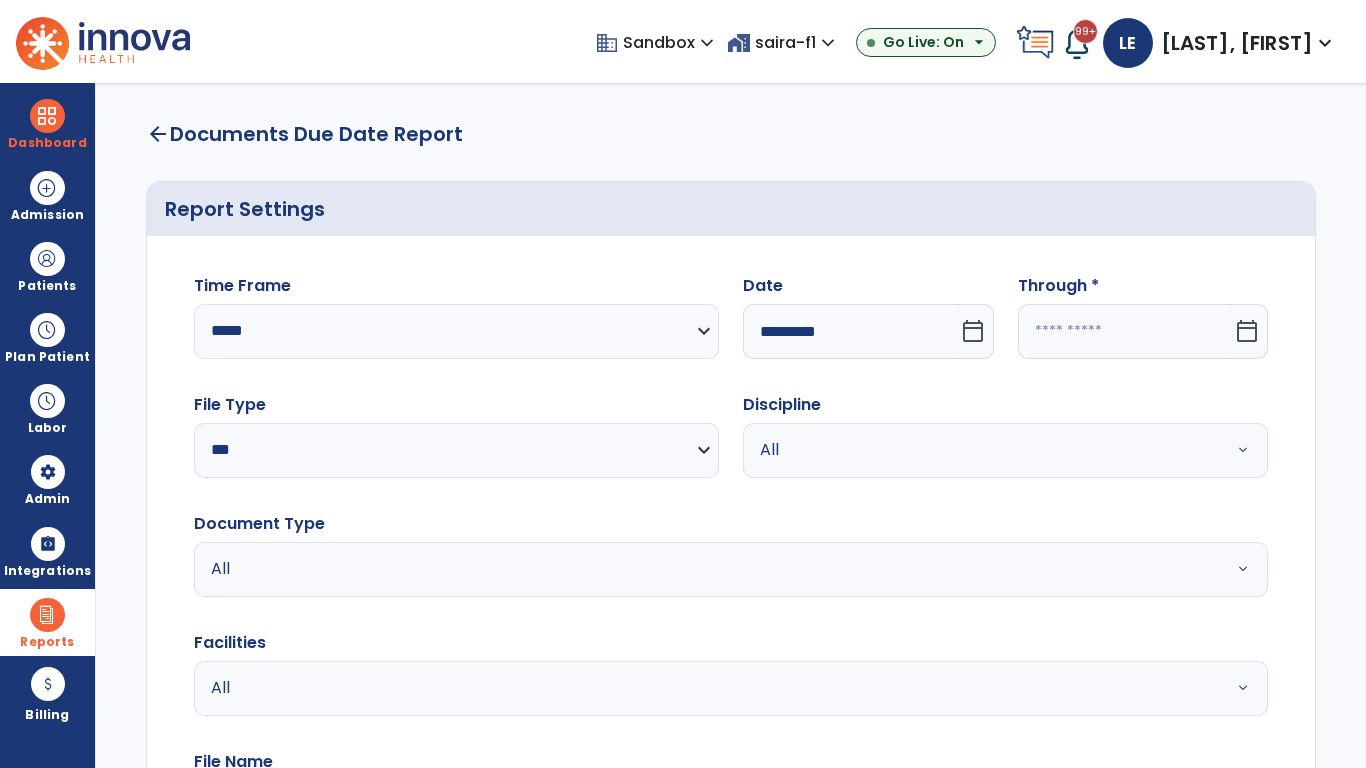 click 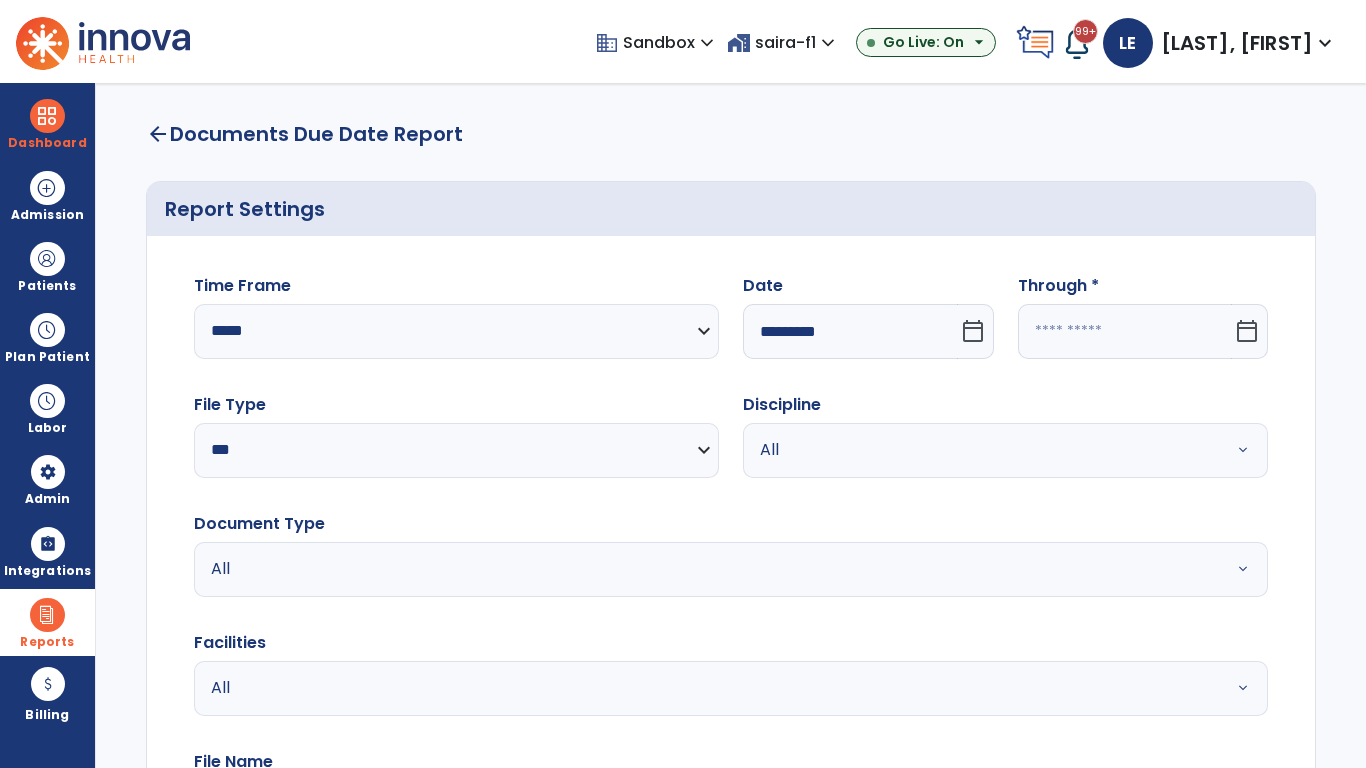 select on "*" 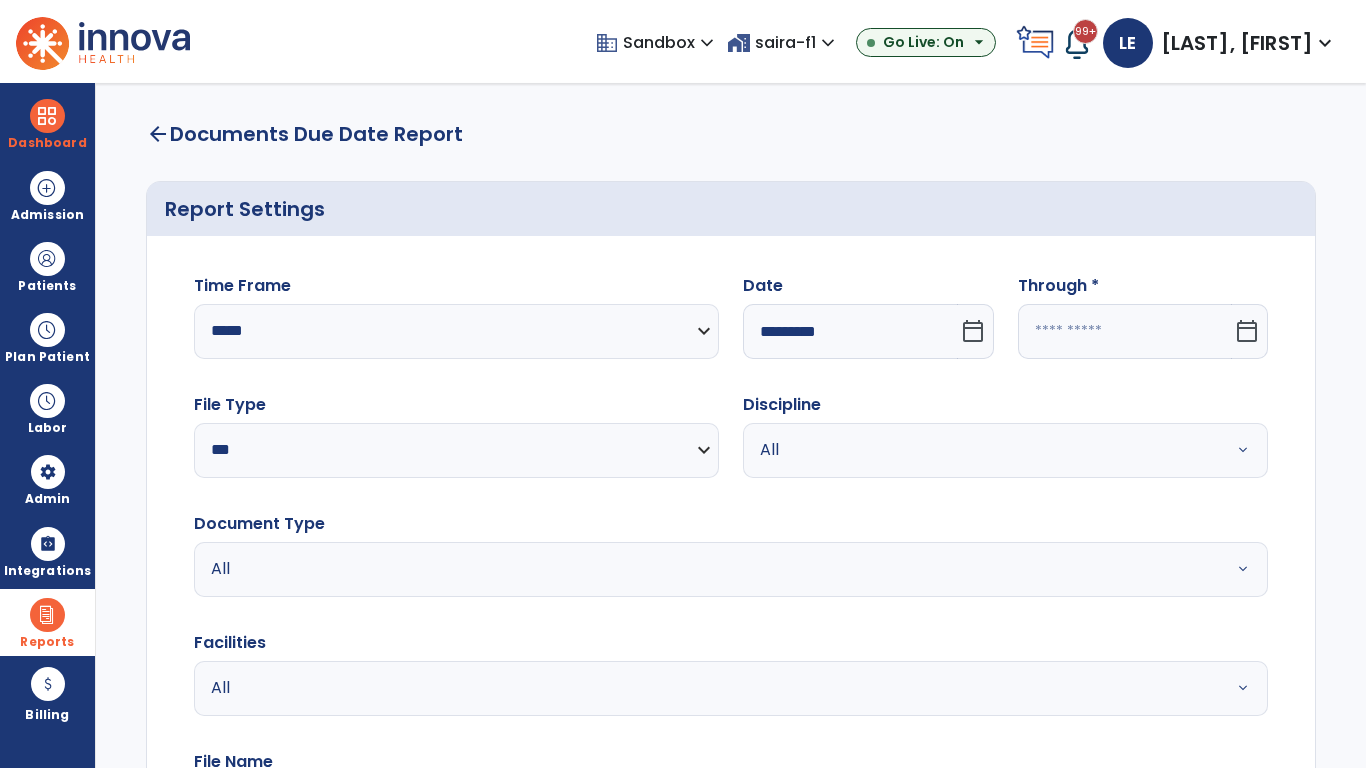 select on "****" 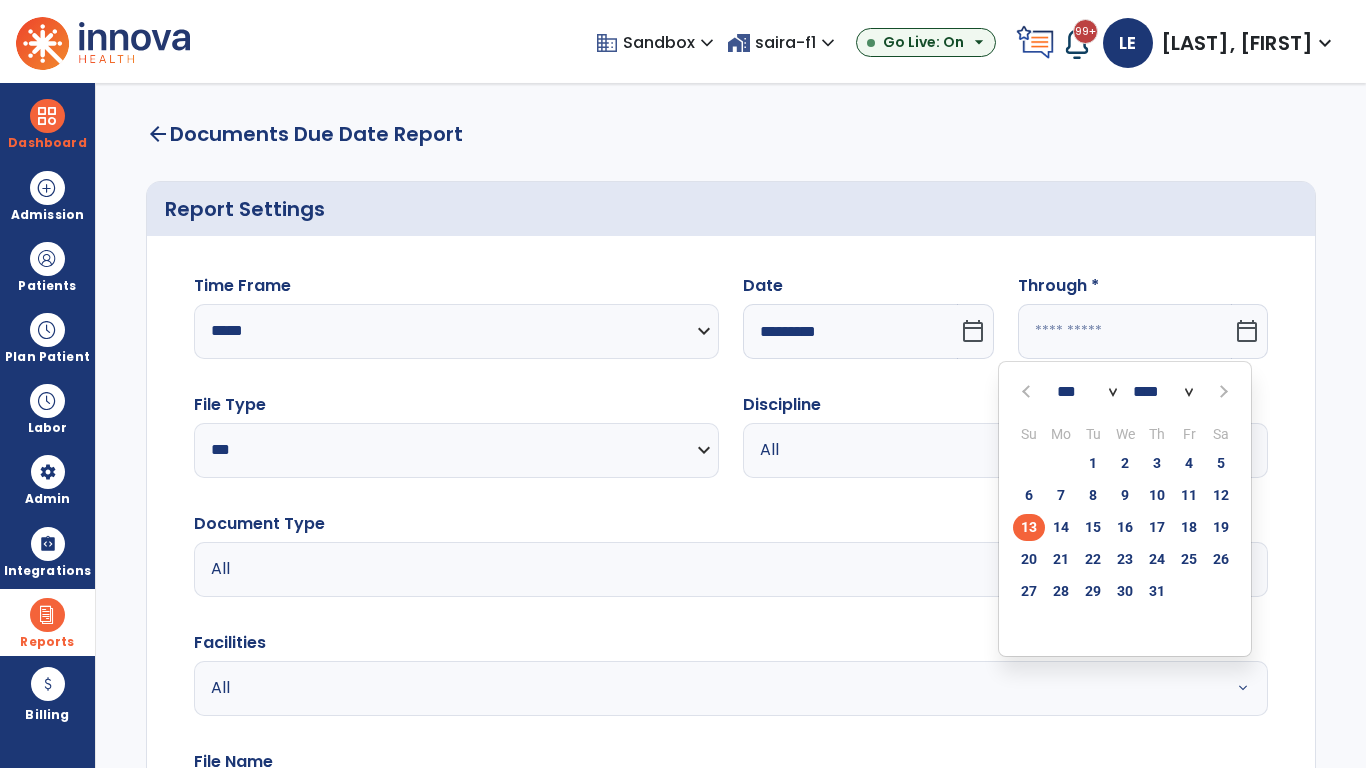 select on "*" 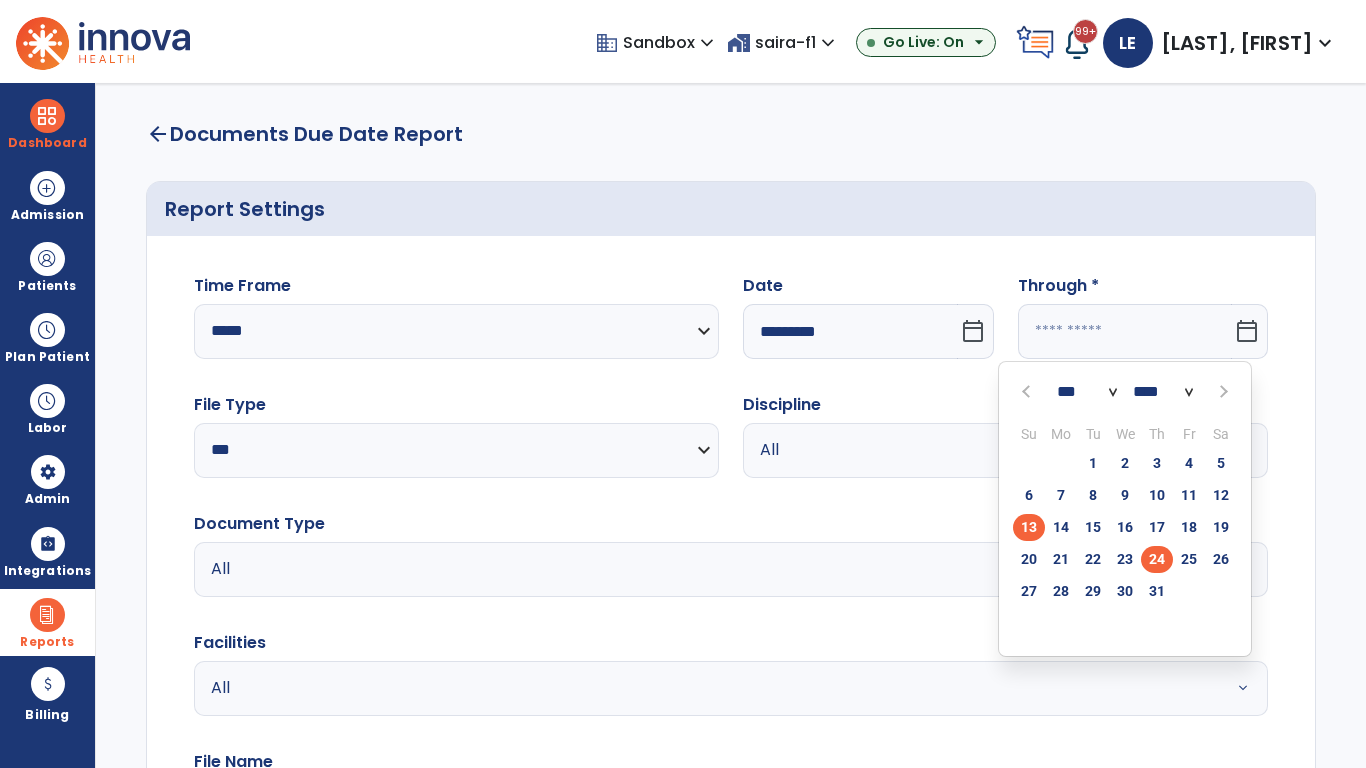 click on "24" 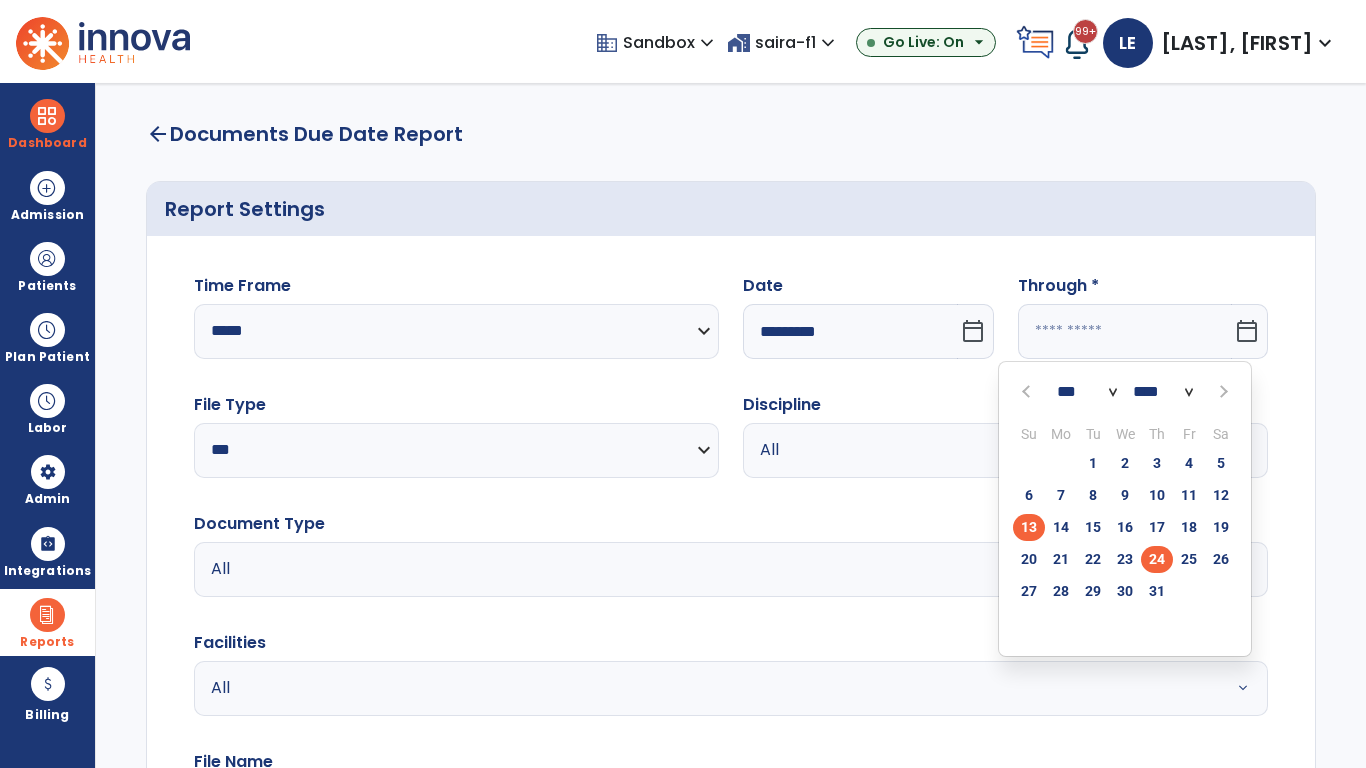 type on "*********" 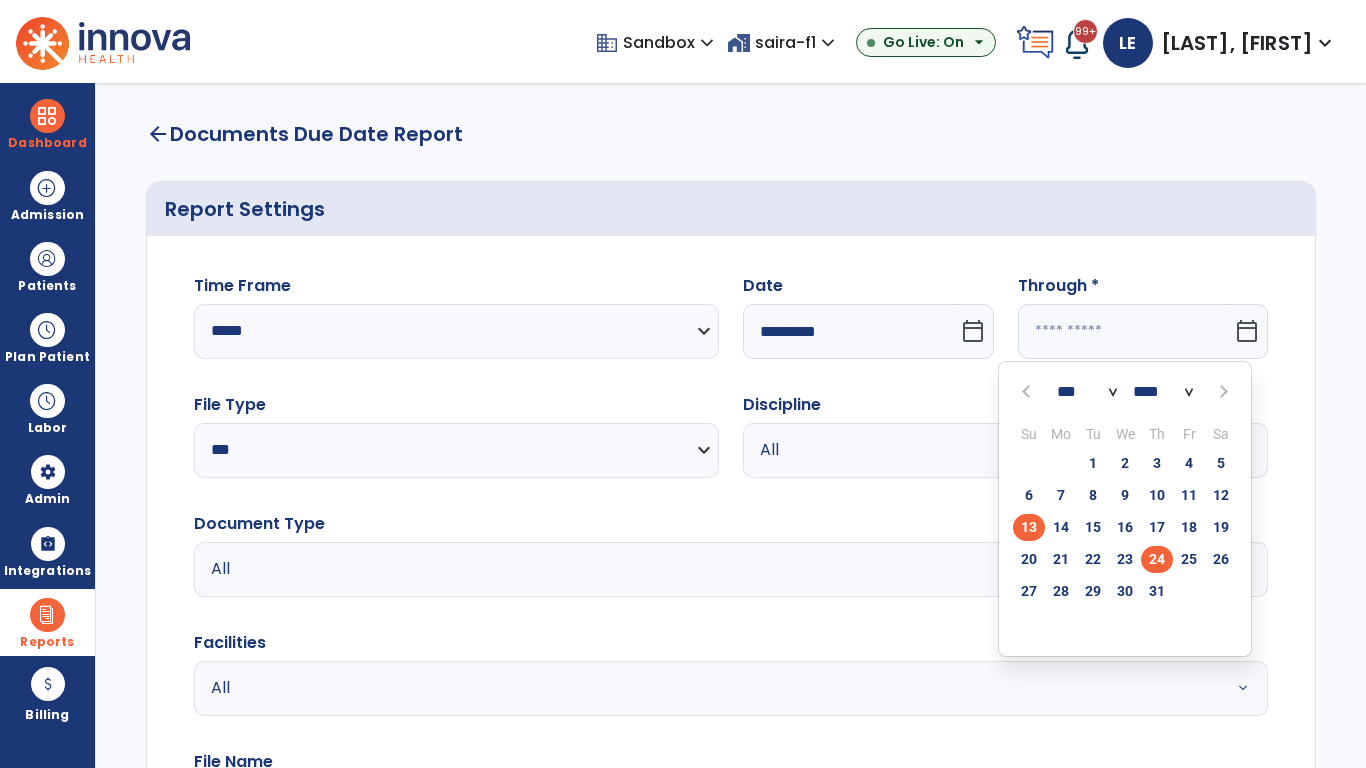 type on "**********" 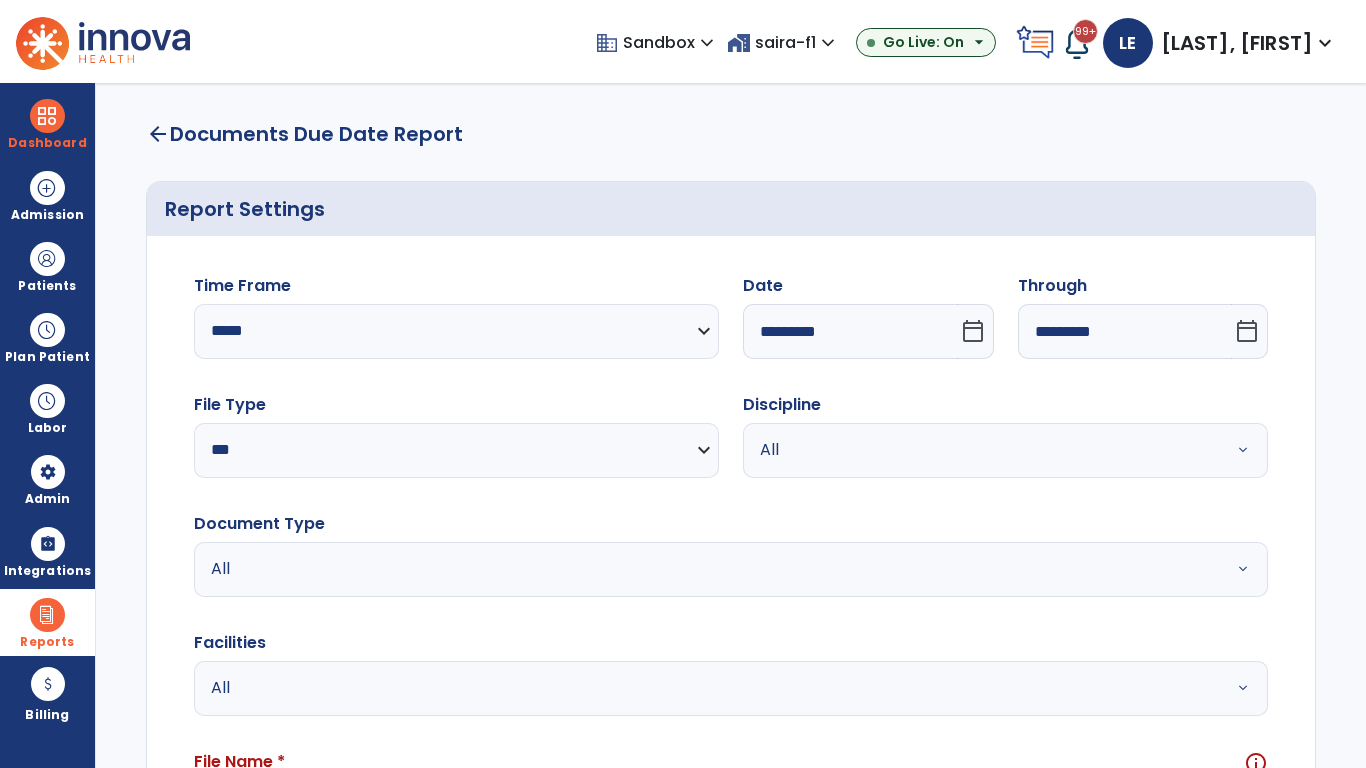 scroll, scrollTop: 51, scrollLeft: 0, axis: vertical 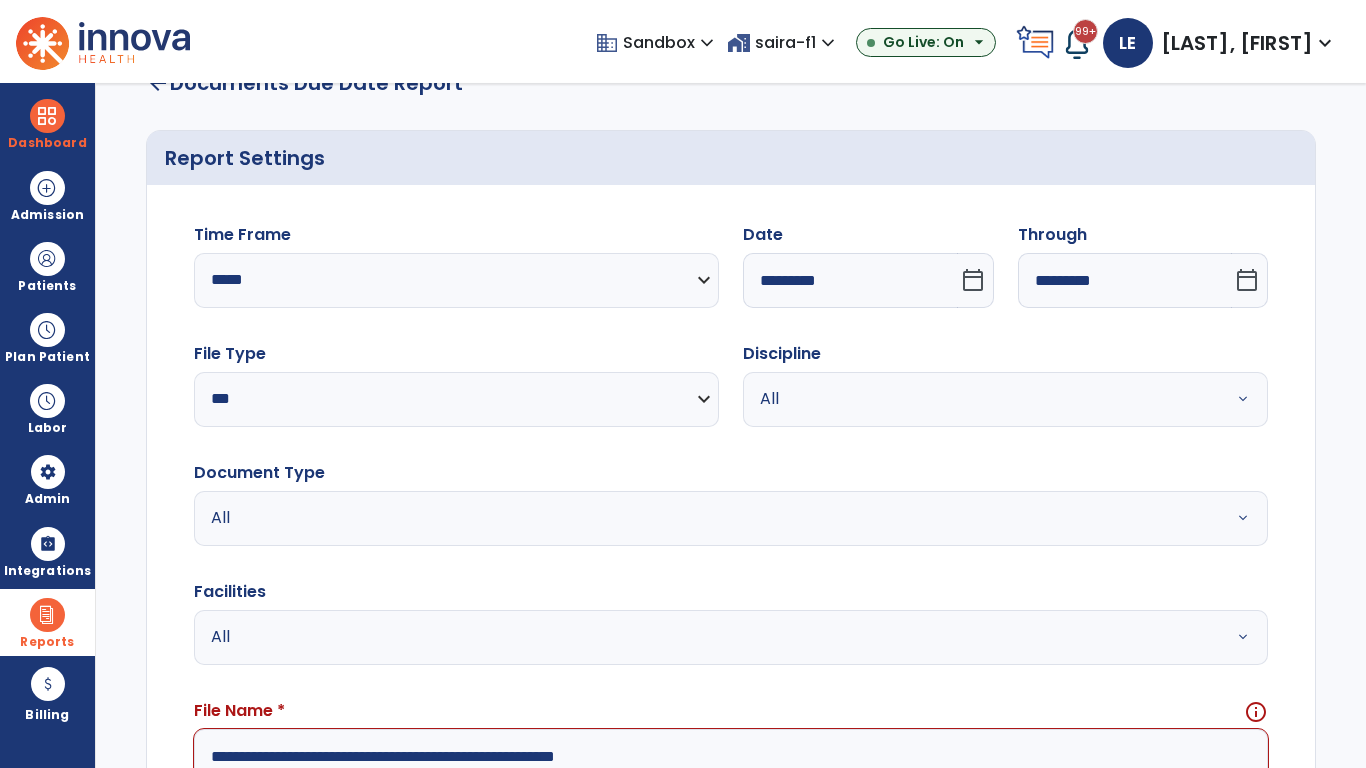 type on "**********" 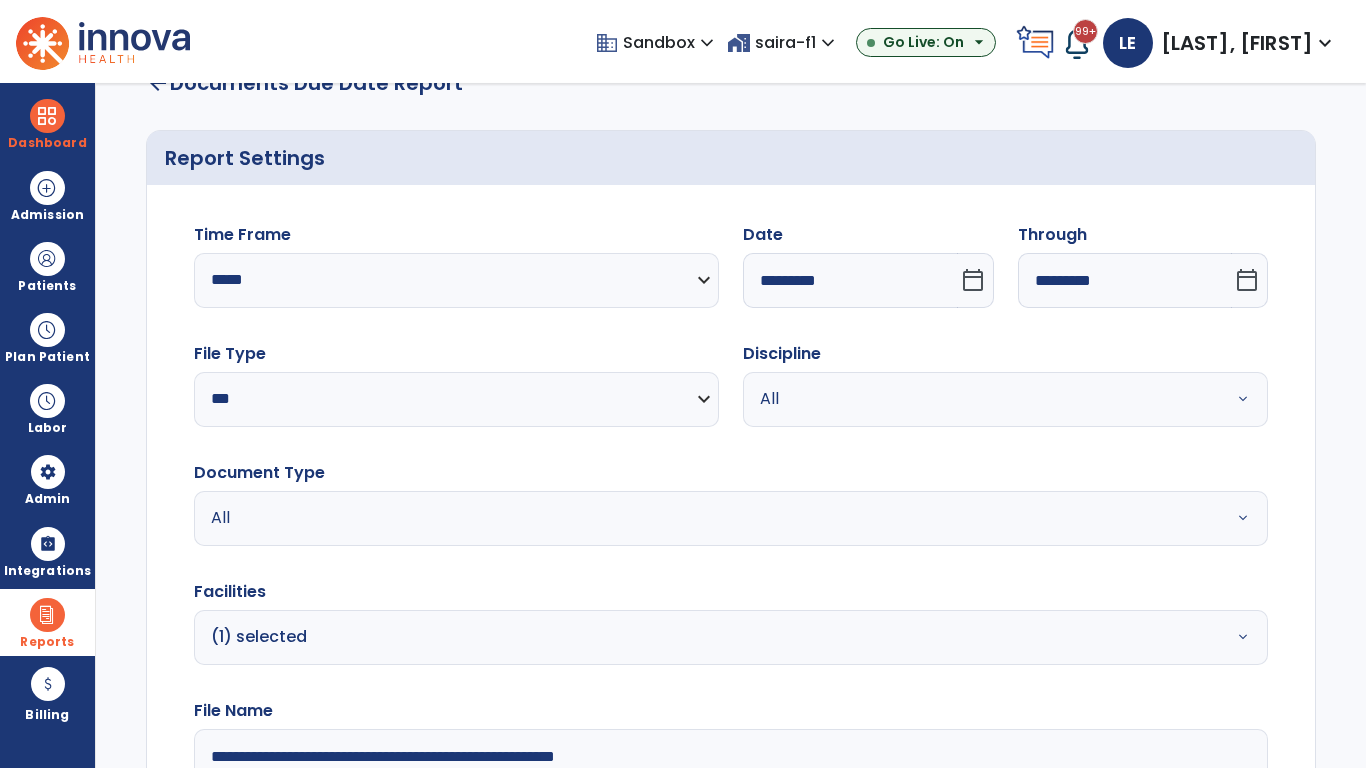 click on "All" at bounding box center (981, 399) 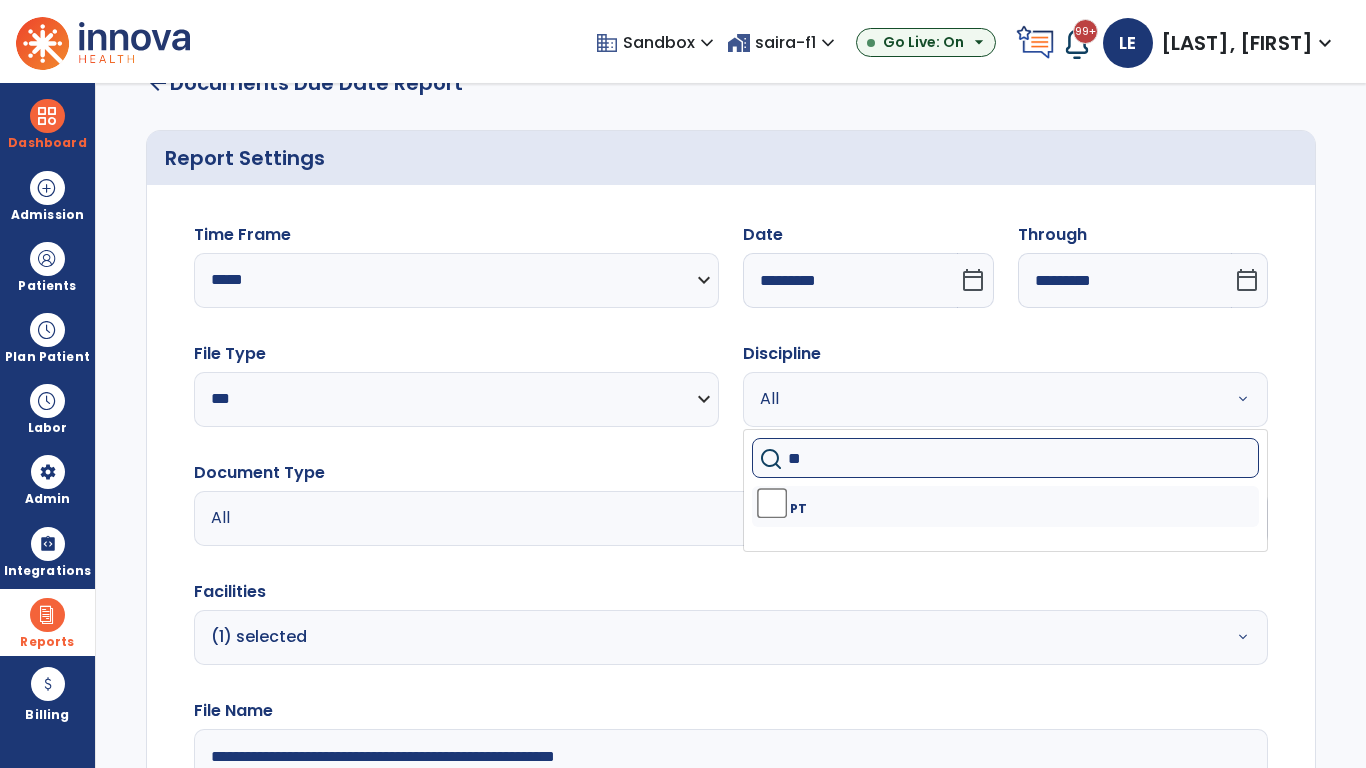 type on "**" 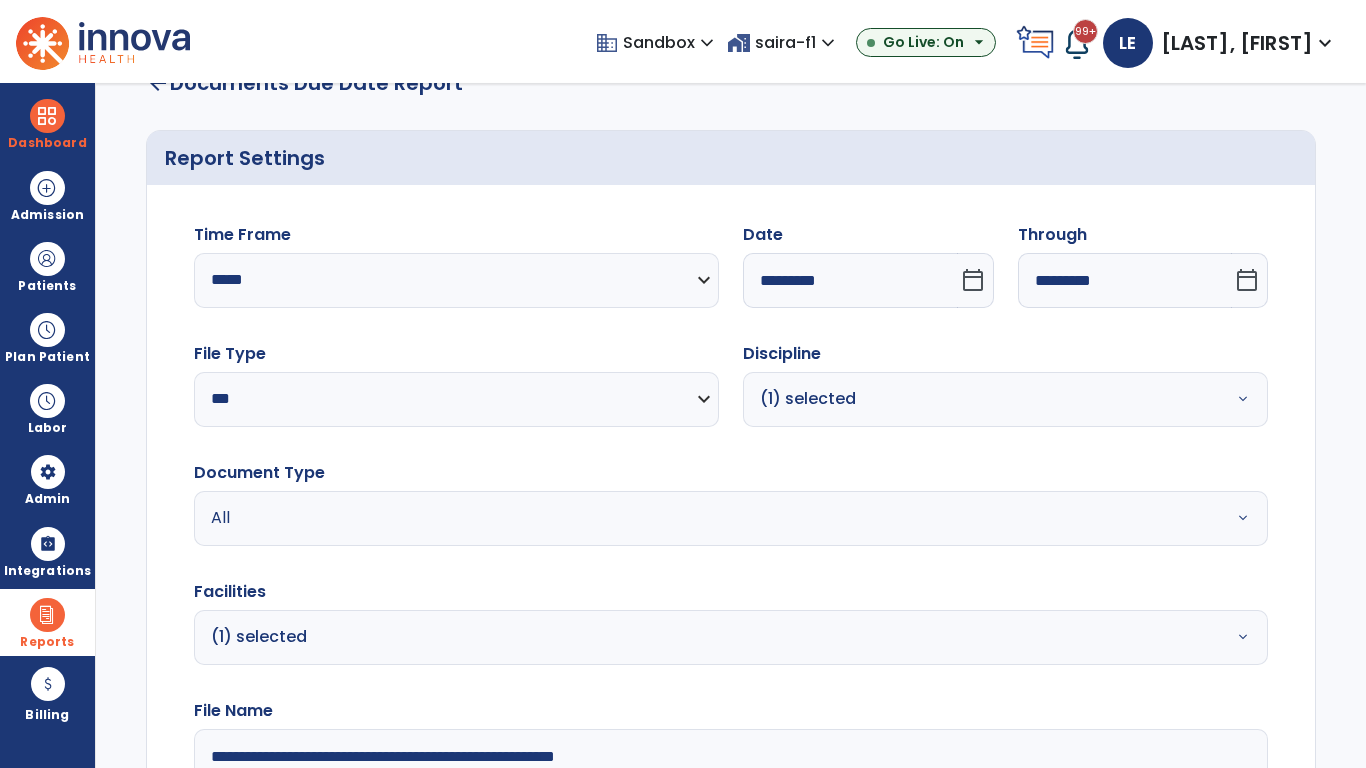 click on "All" at bounding box center (679, 518) 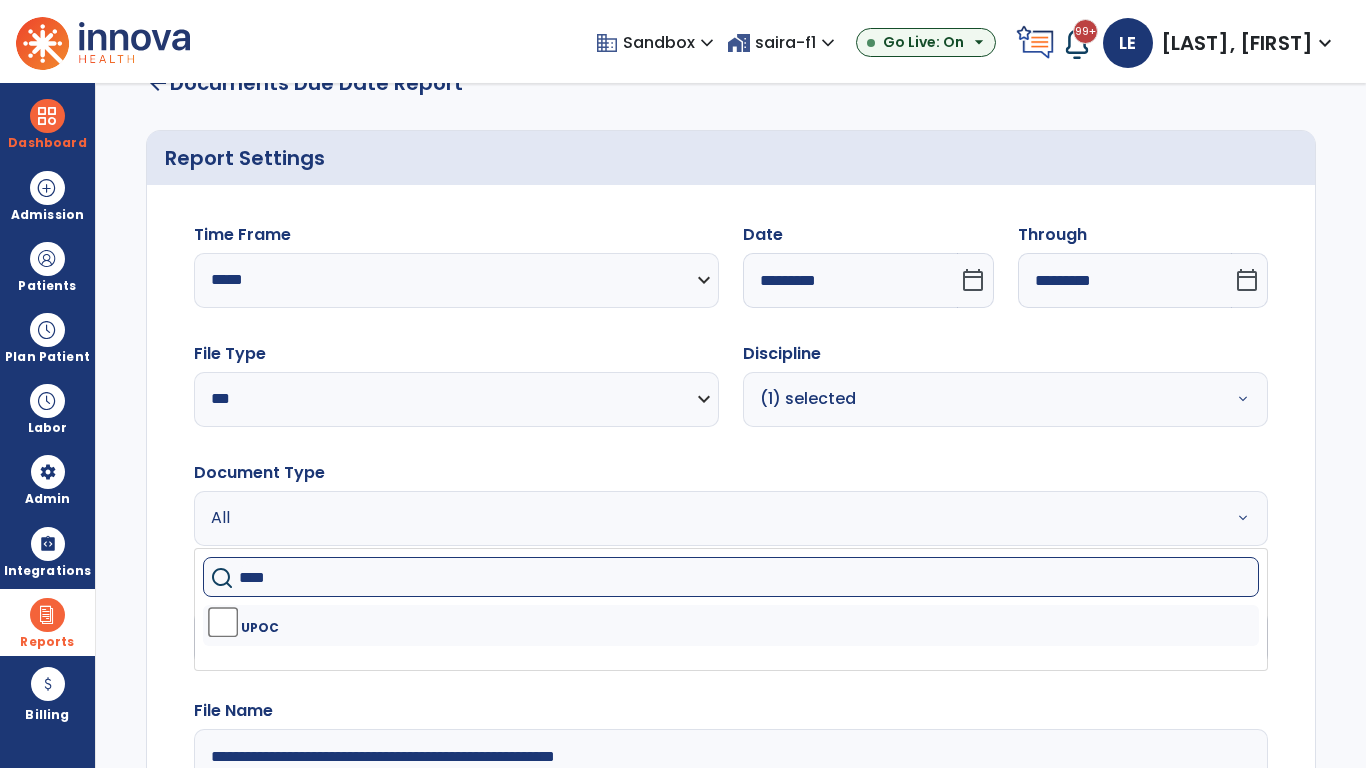 type on "****" 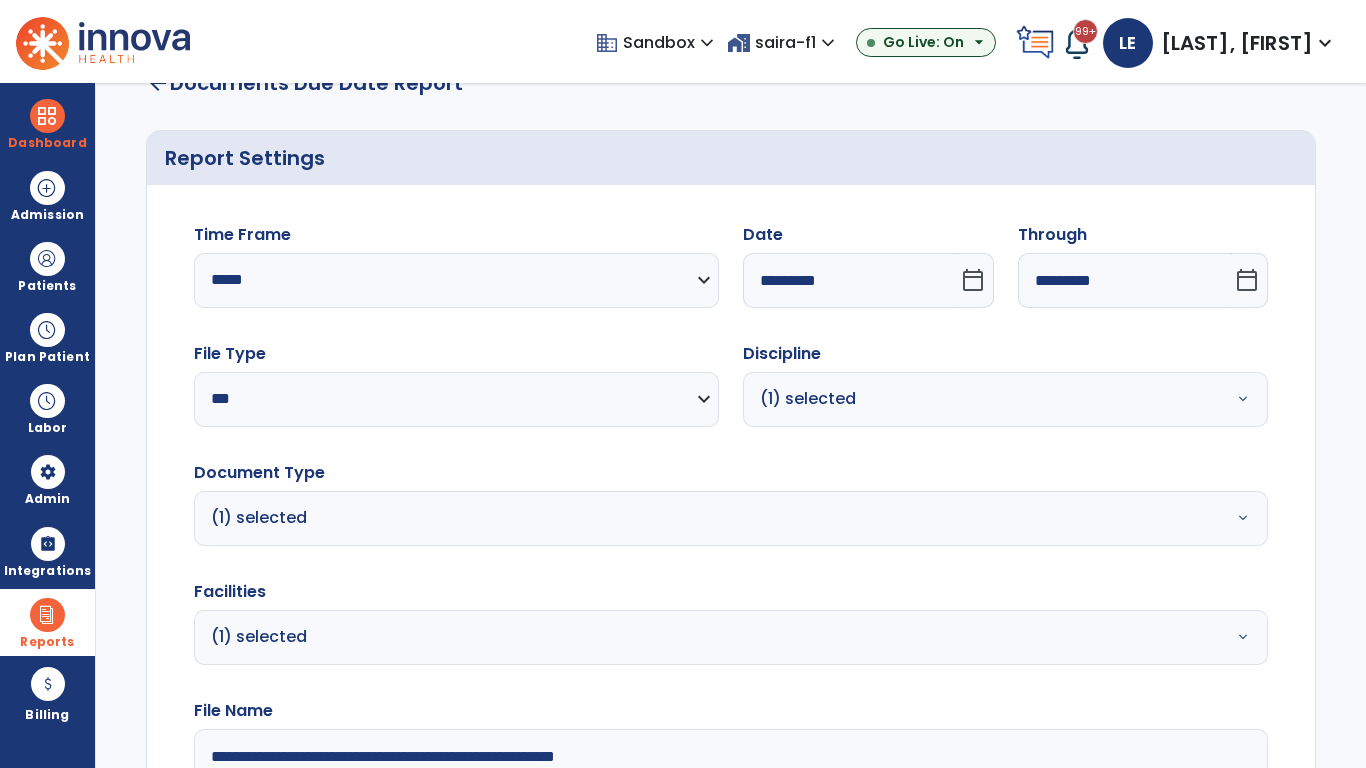 click on "Generate Report" 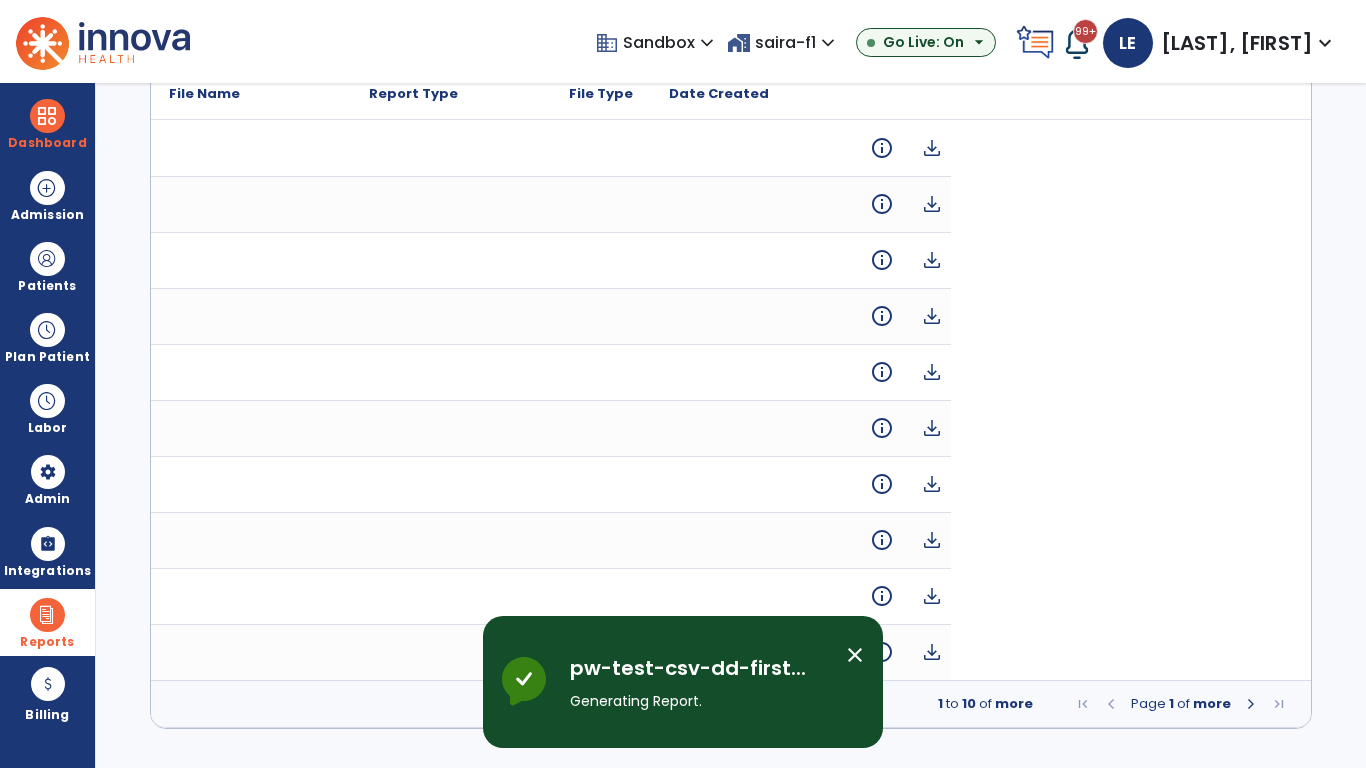 scroll, scrollTop: 0, scrollLeft: 0, axis: both 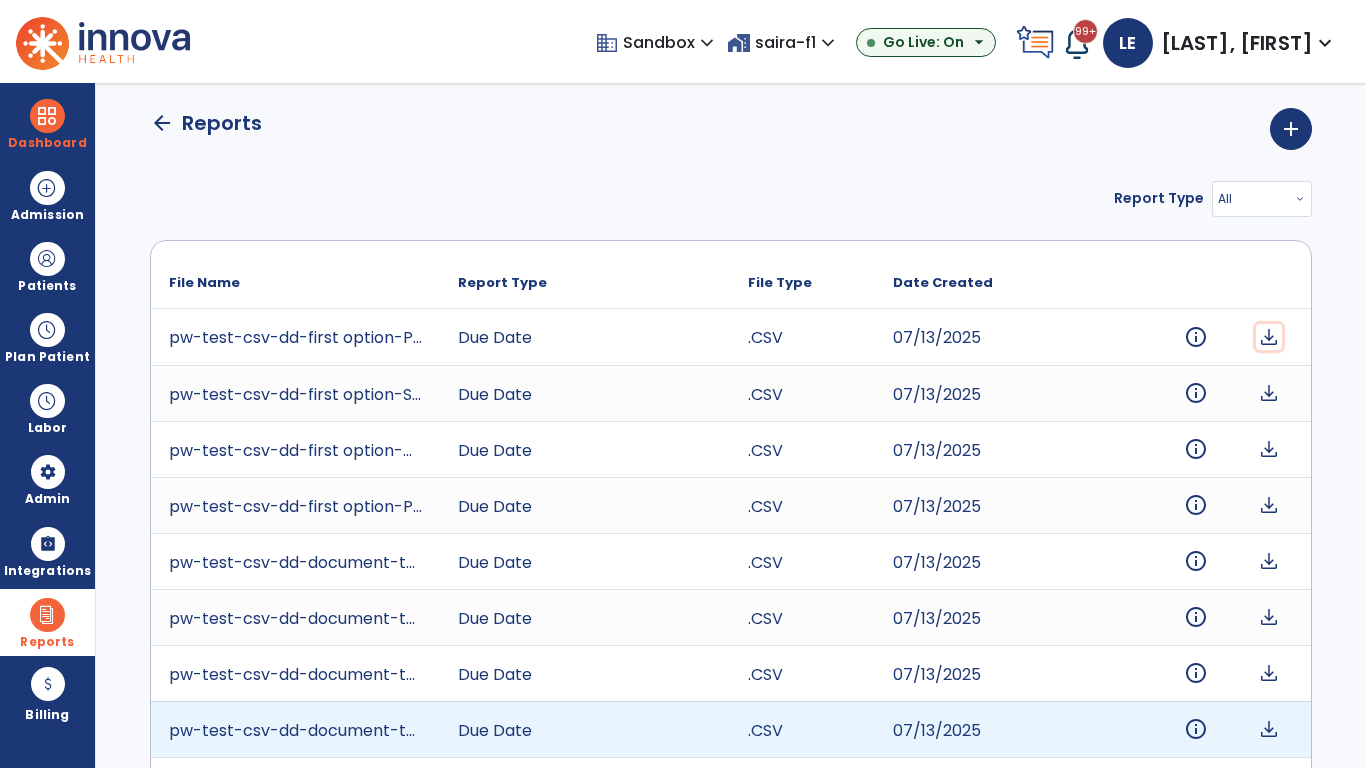 click on "download" 